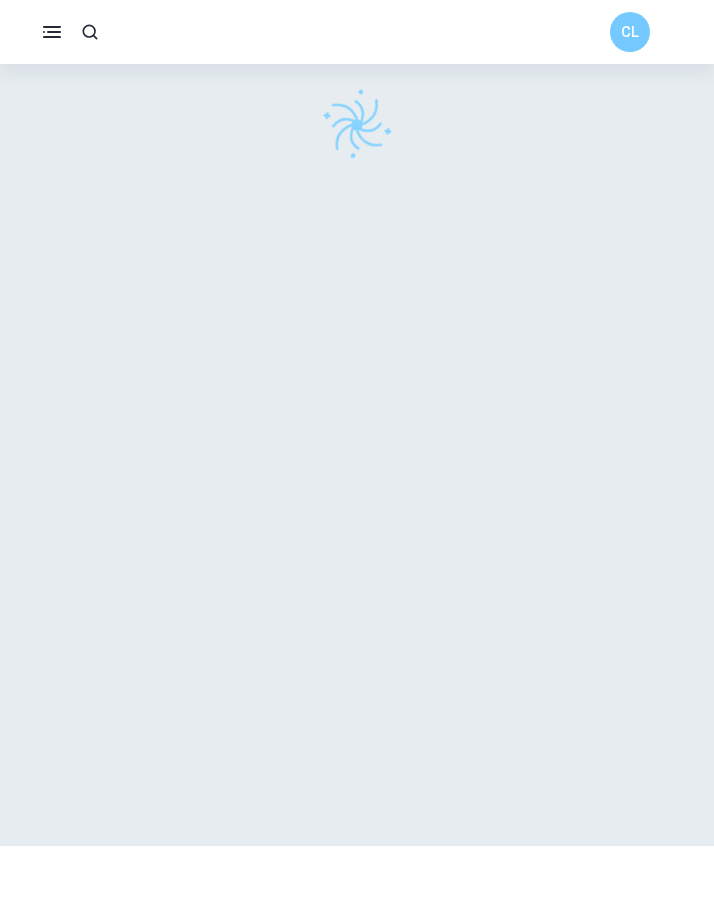 scroll, scrollTop: 7, scrollLeft: 0, axis: vertical 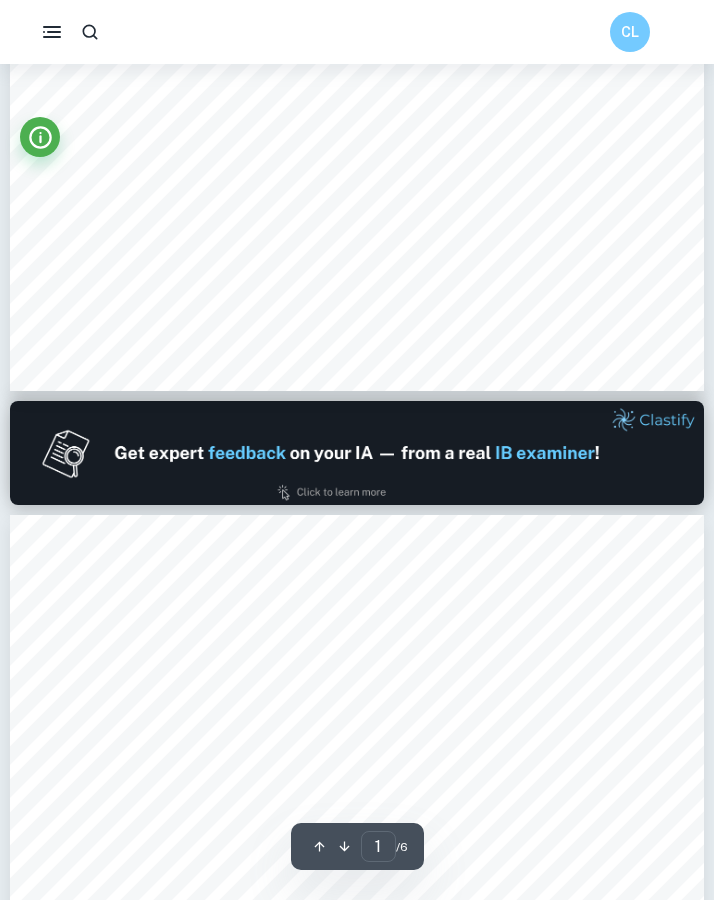 type on "2" 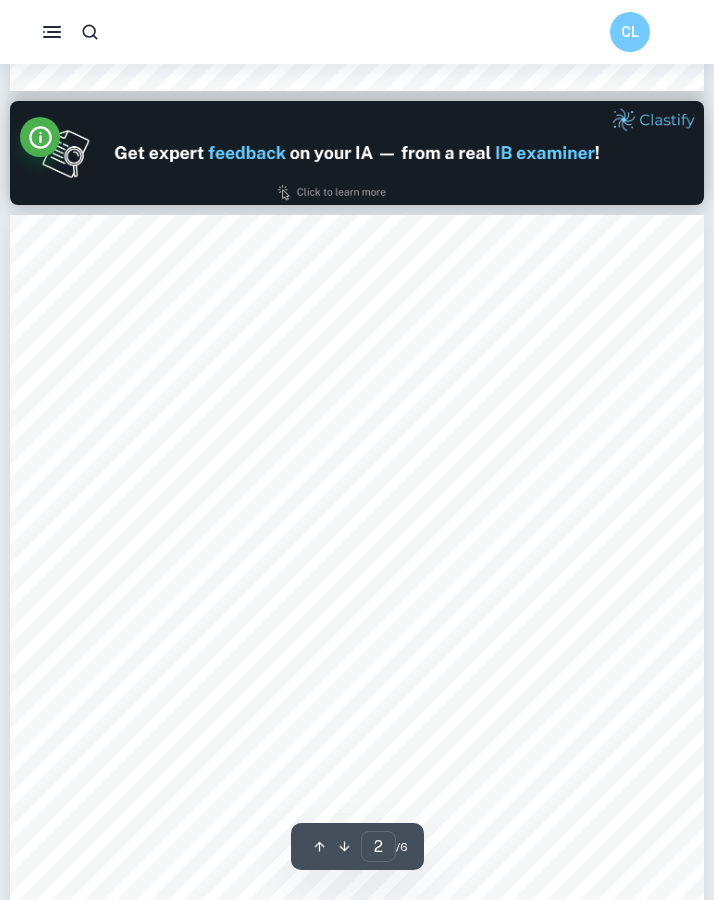 scroll, scrollTop: 894, scrollLeft: 0, axis: vertical 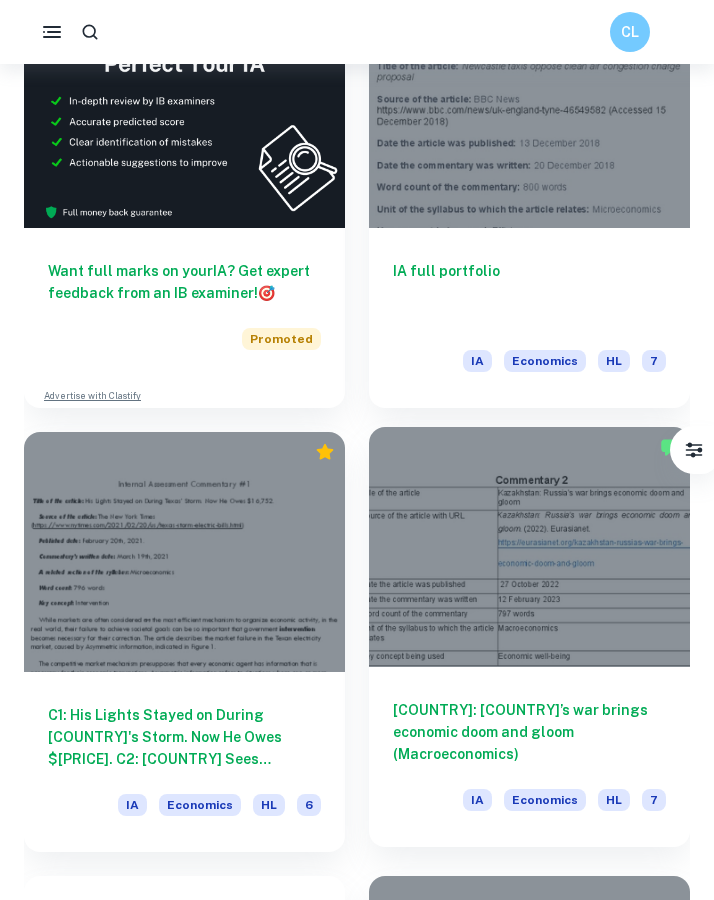 click at bounding box center (529, 547) 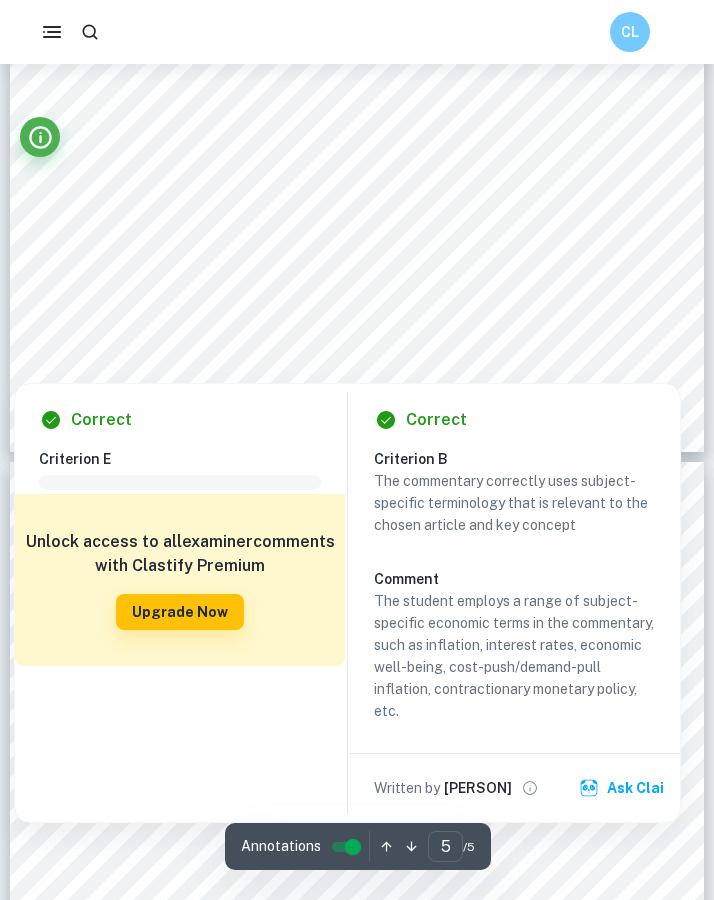 scroll, scrollTop: 3491, scrollLeft: 0, axis: vertical 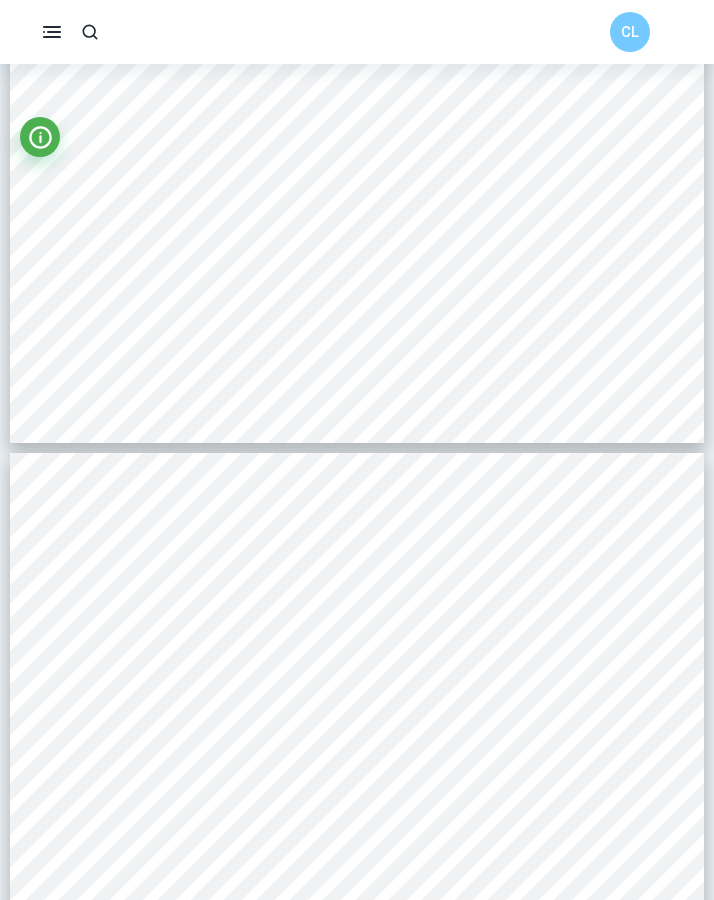 type on "2" 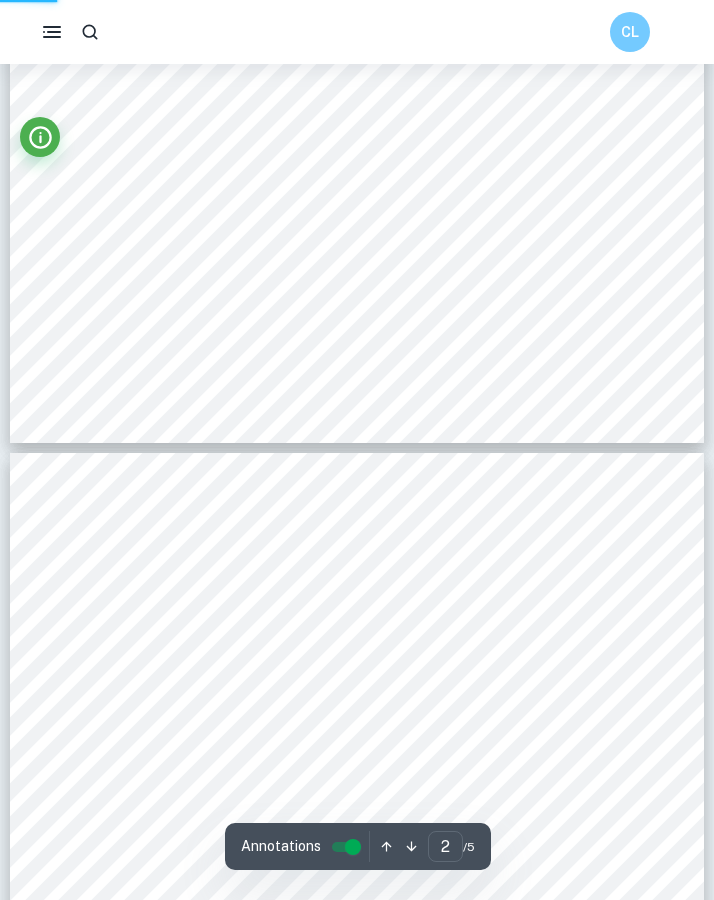 scroll, scrollTop: 1088, scrollLeft: 0, axis: vertical 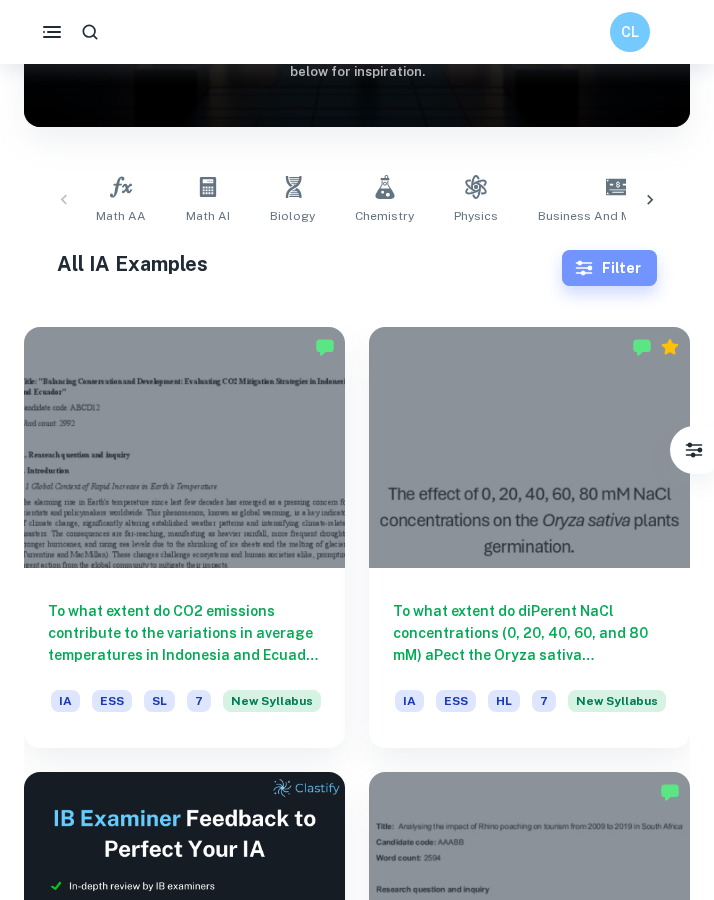 click 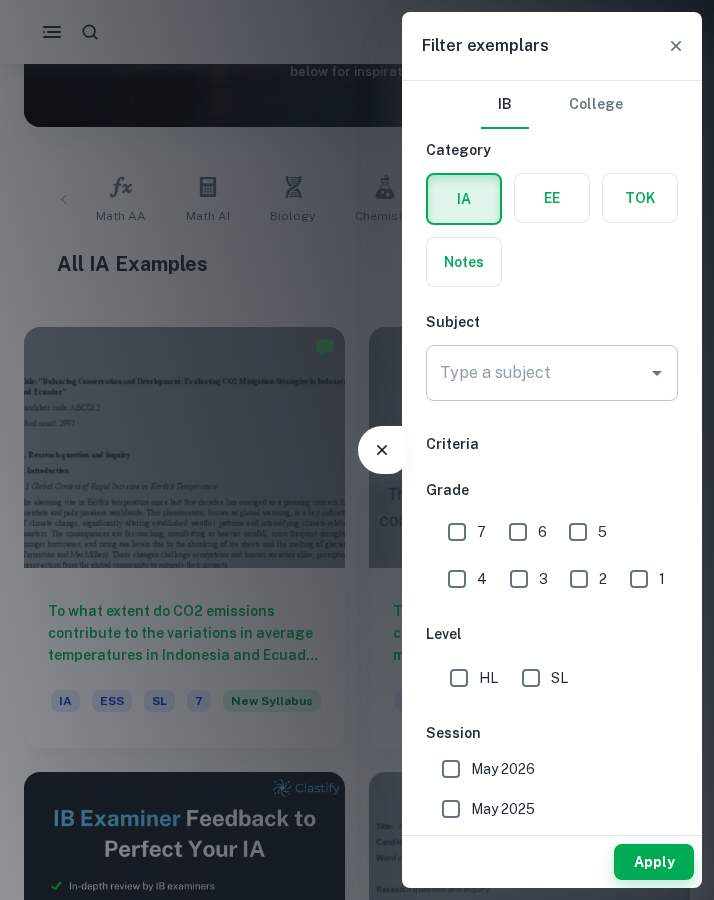 click on "Type a subject" at bounding box center [552, 373] 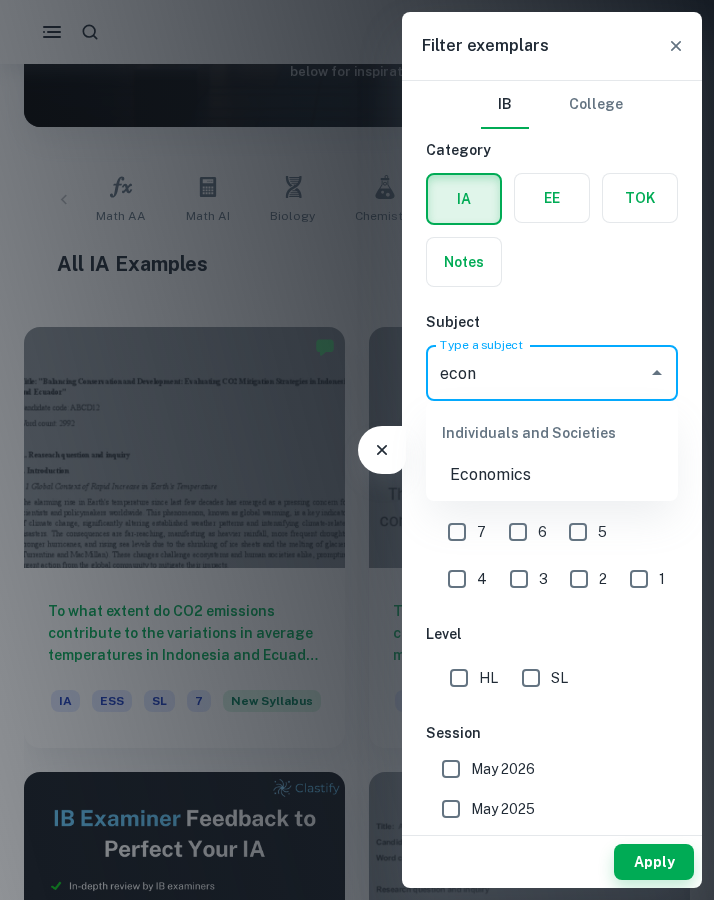 click on "Economics" at bounding box center (552, 475) 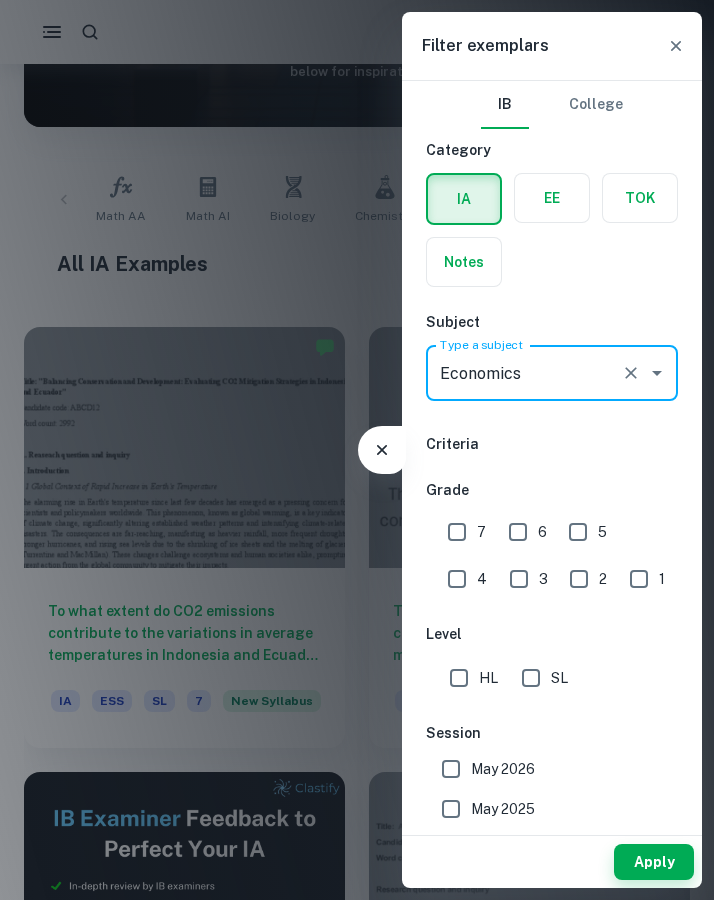 type on "Economics" 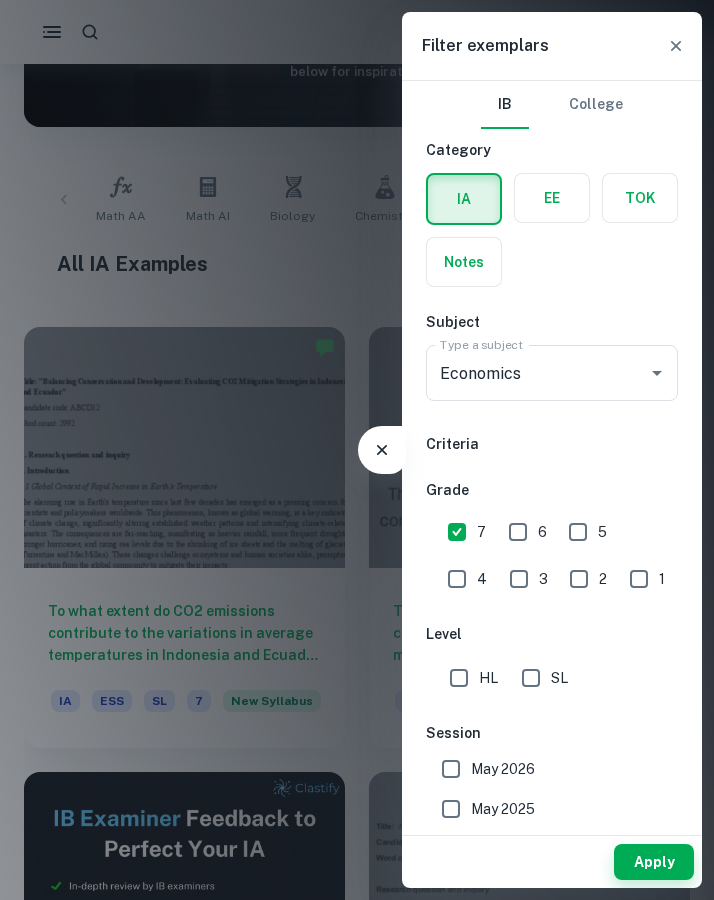 click on "SL" at bounding box center [531, 678] 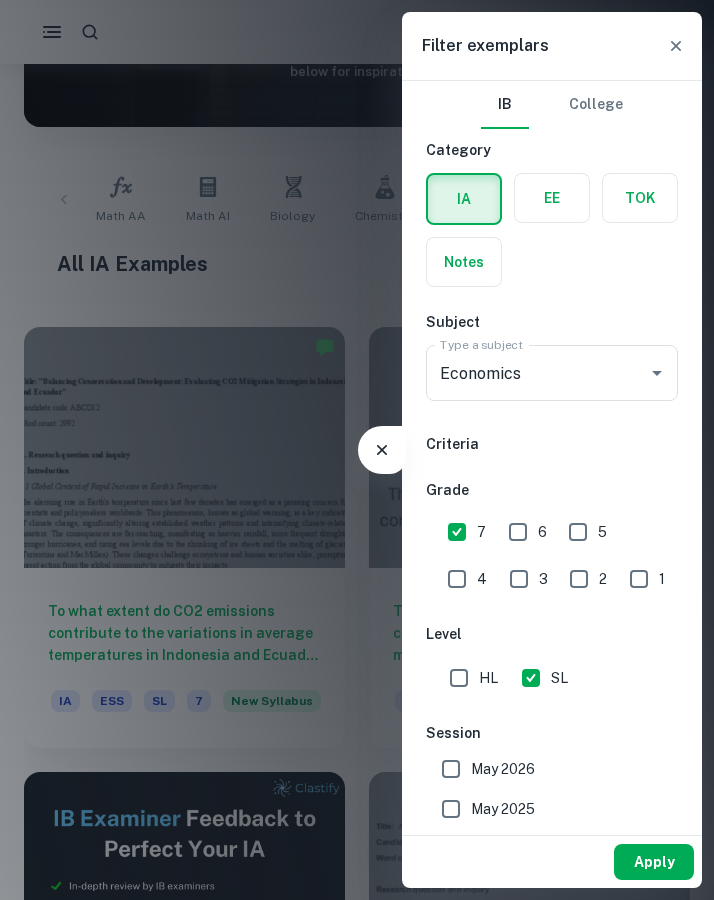 click on "Apply" at bounding box center [654, 862] 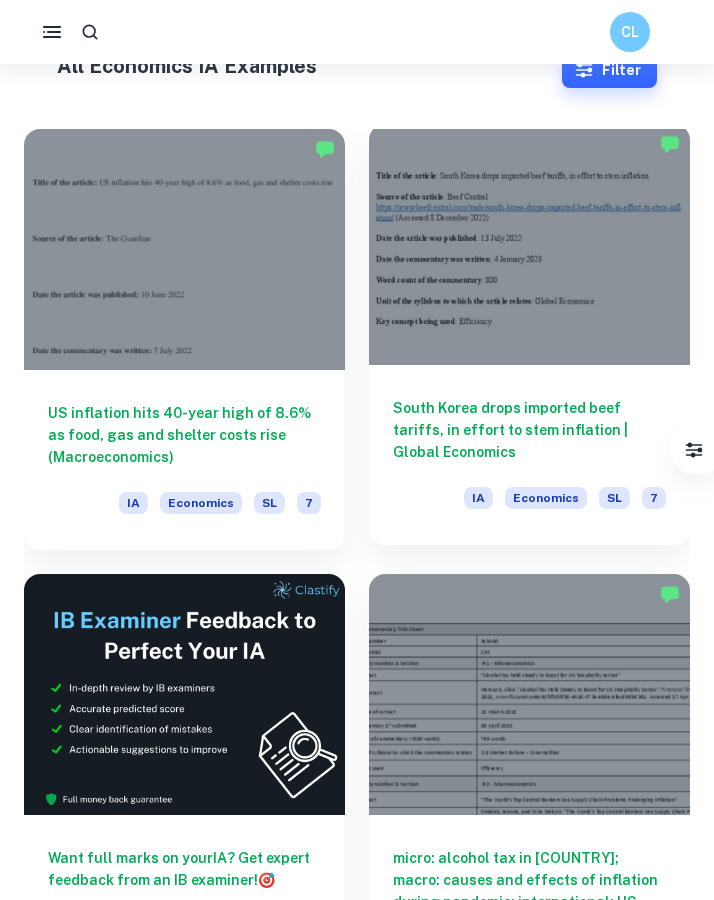 scroll, scrollTop: 502, scrollLeft: 0, axis: vertical 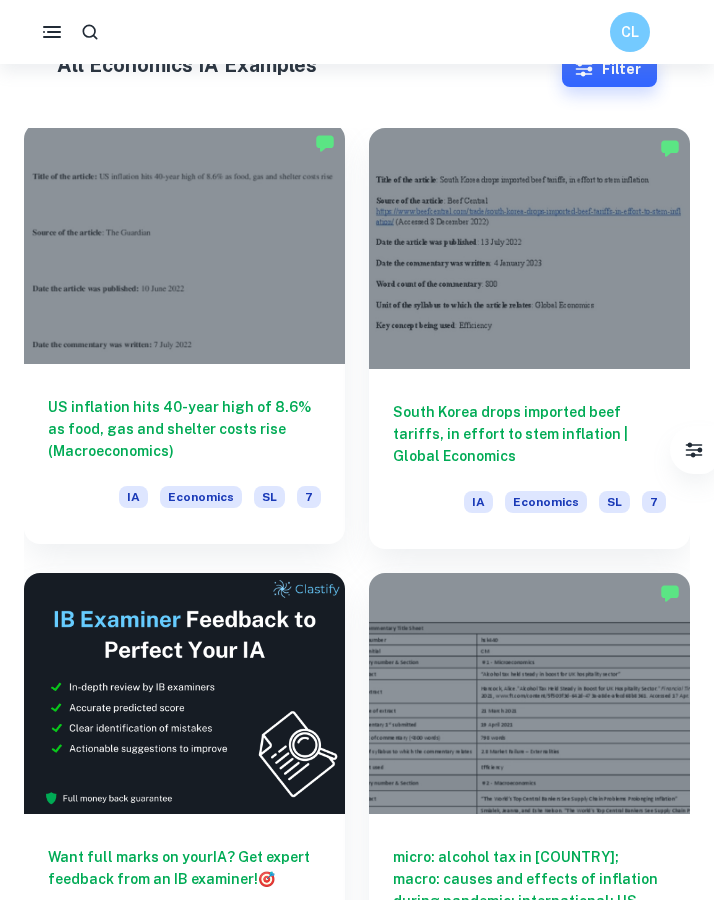 click on "US inflation hits 40-year high of 8.6% as food, gas and shelter costs rise (Macroeconomics) IA Economics SL 7" at bounding box center (184, 454) 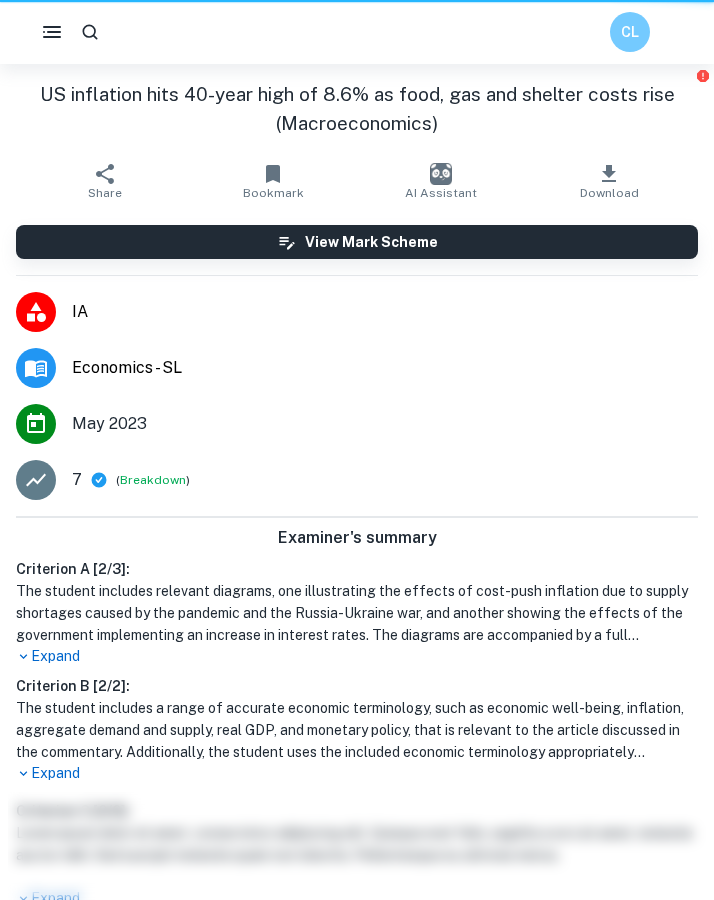 scroll, scrollTop: 0, scrollLeft: 0, axis: both 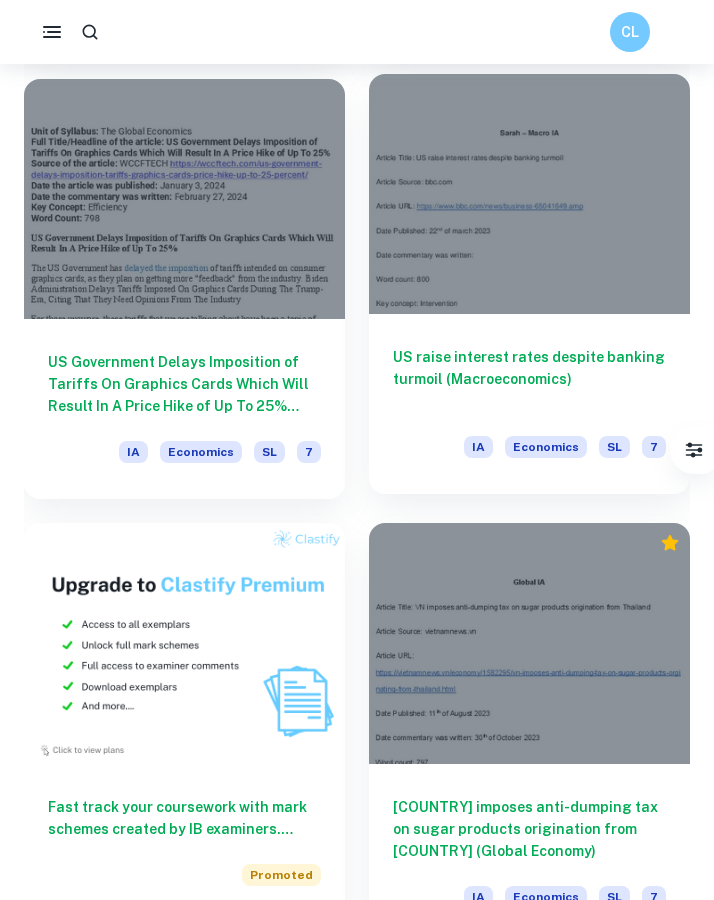 click on "US raise interest rates despite banking turmoil (Macroeconomics) IA Economics SL 7" at bounding box center (529, 404) 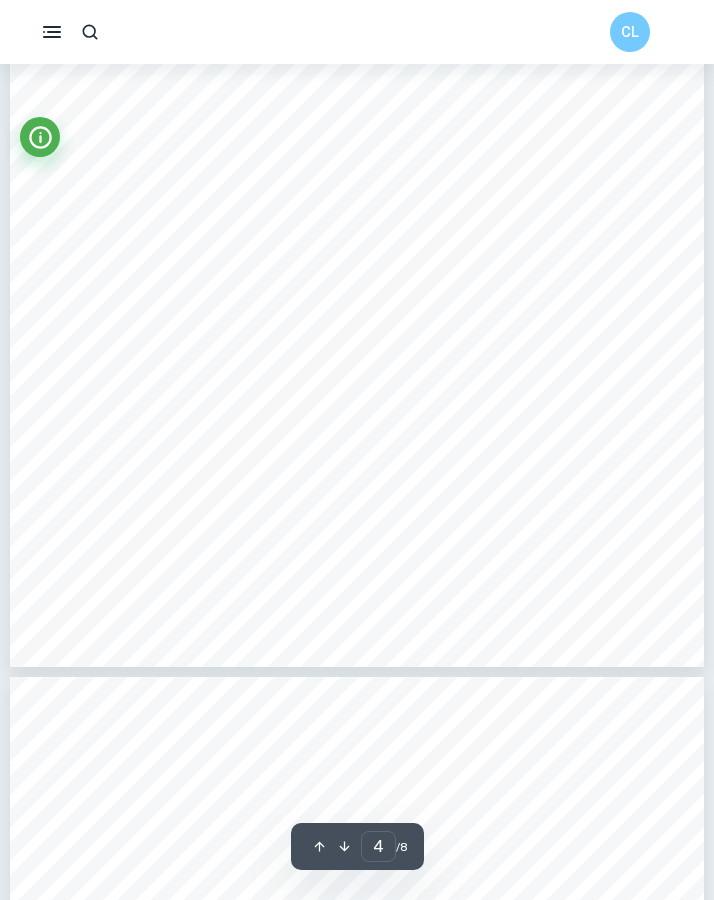 scroll, scrollTop: 3268, scrollLeft: 0, axis: vertical 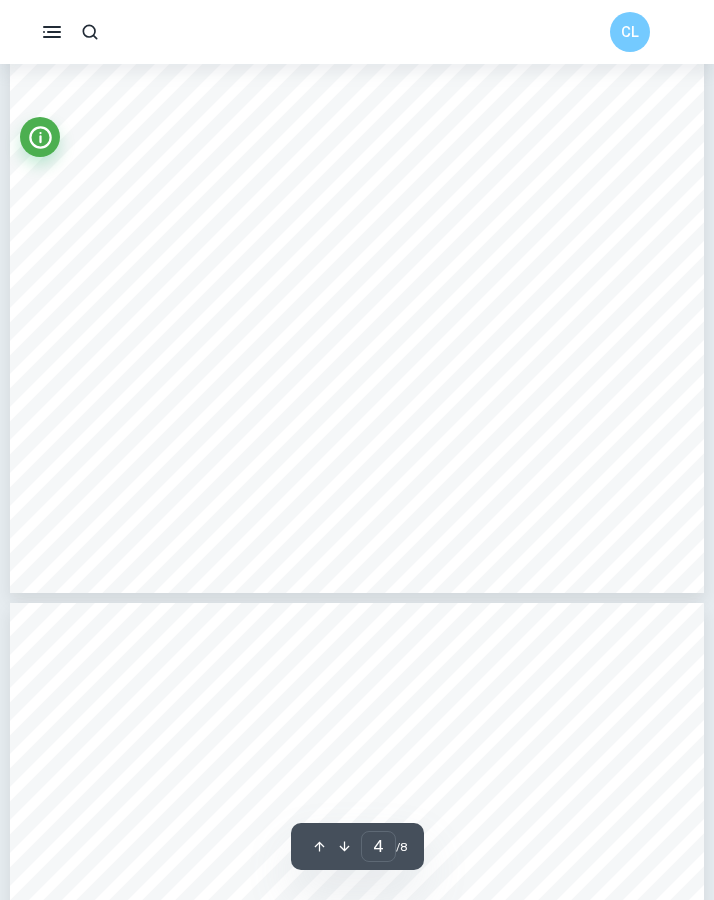 type on "5" 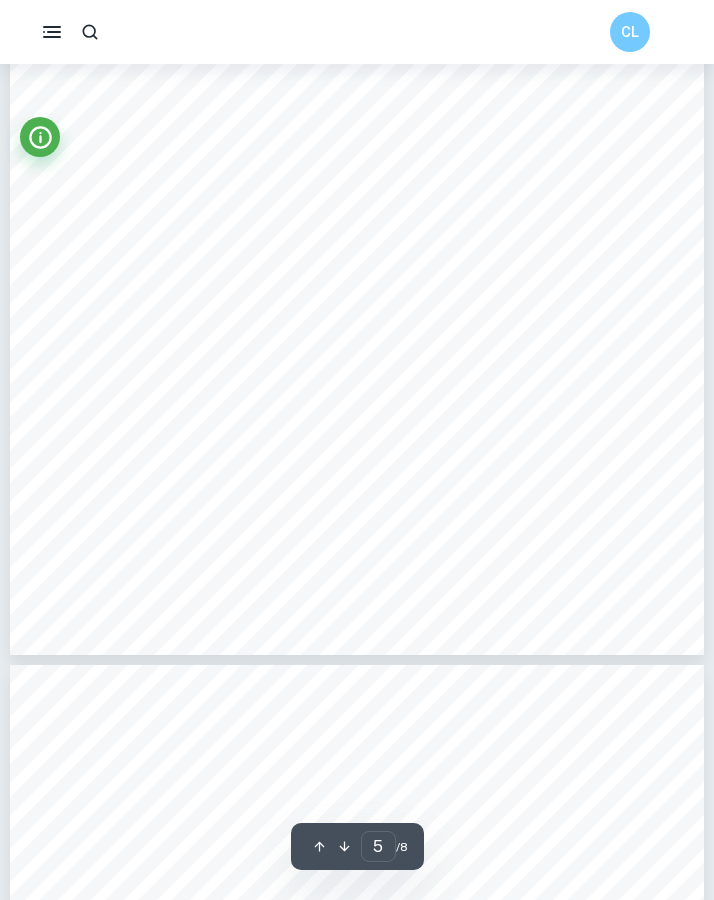scroll, scrollTop: 4288, scrollLeft: 0, axis: vertical 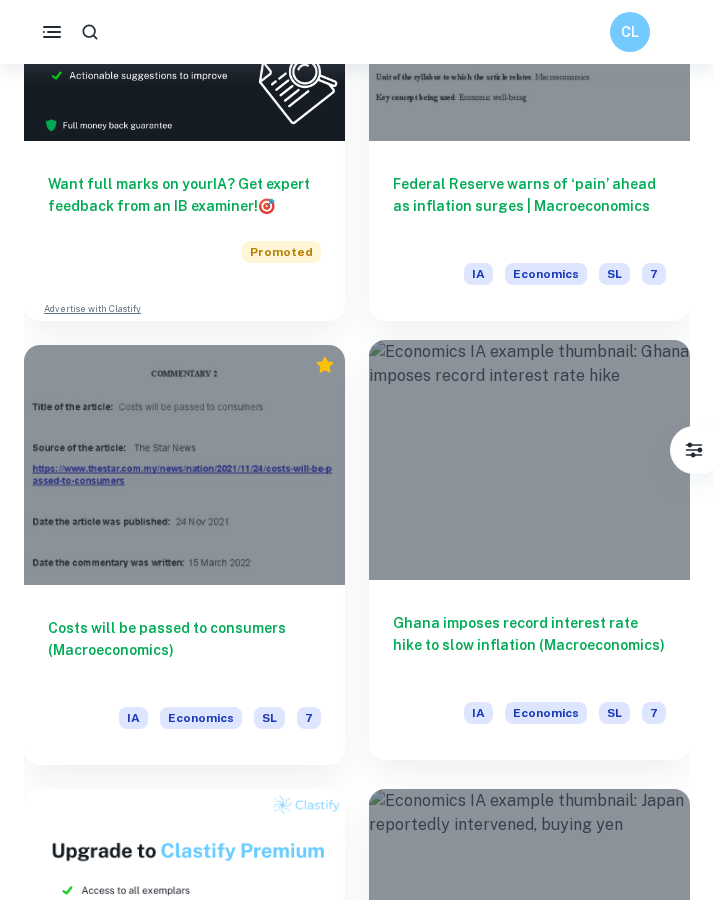 click at bounding box center [529, 460] 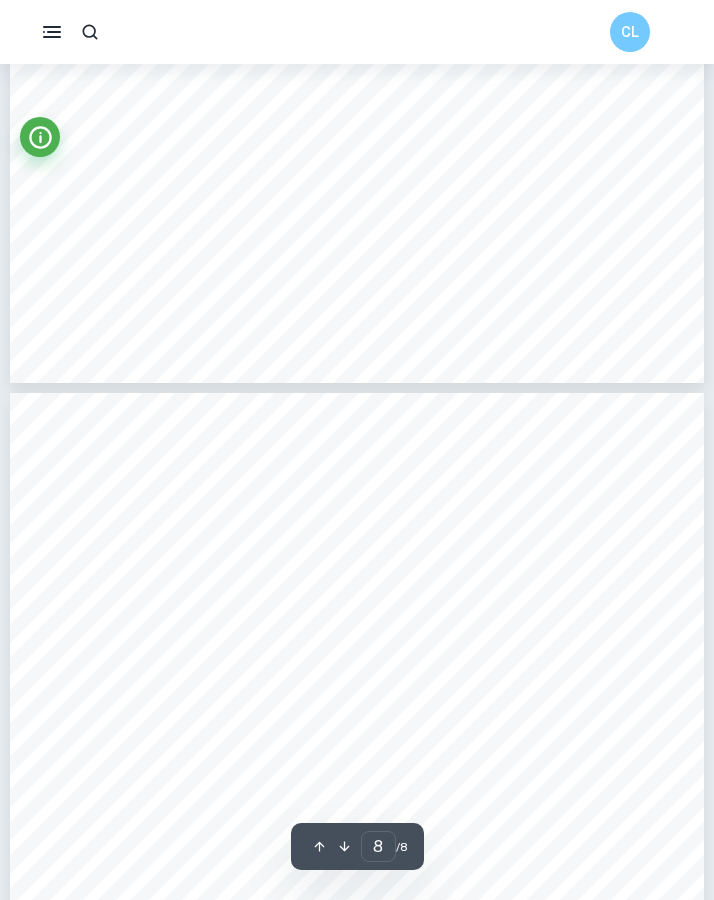 scroll, scrollTop: 6276, scrollLeft: 0, axis: vertical 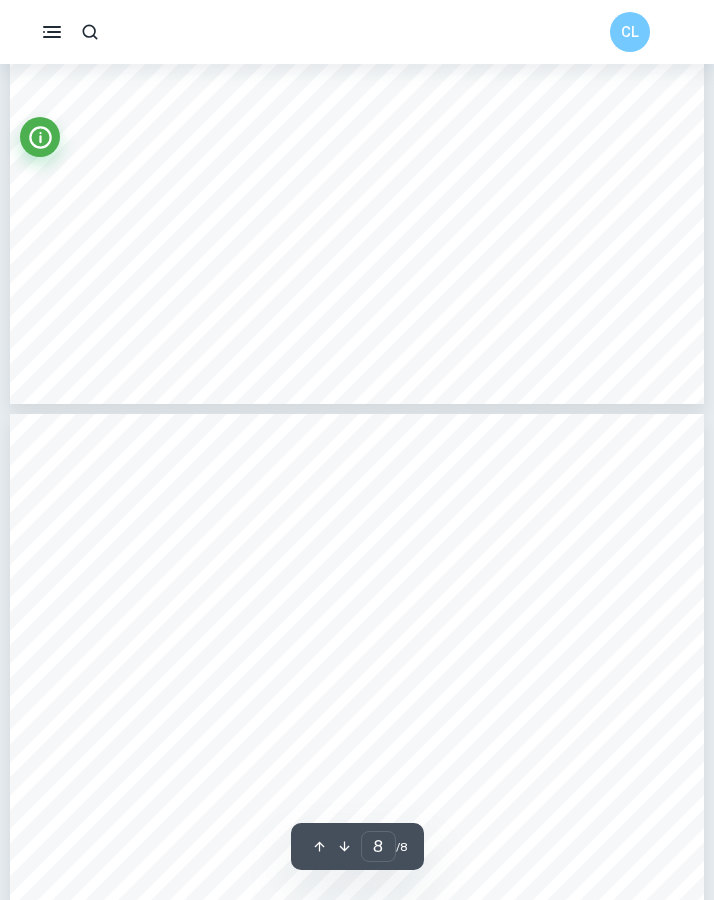 type on "7" 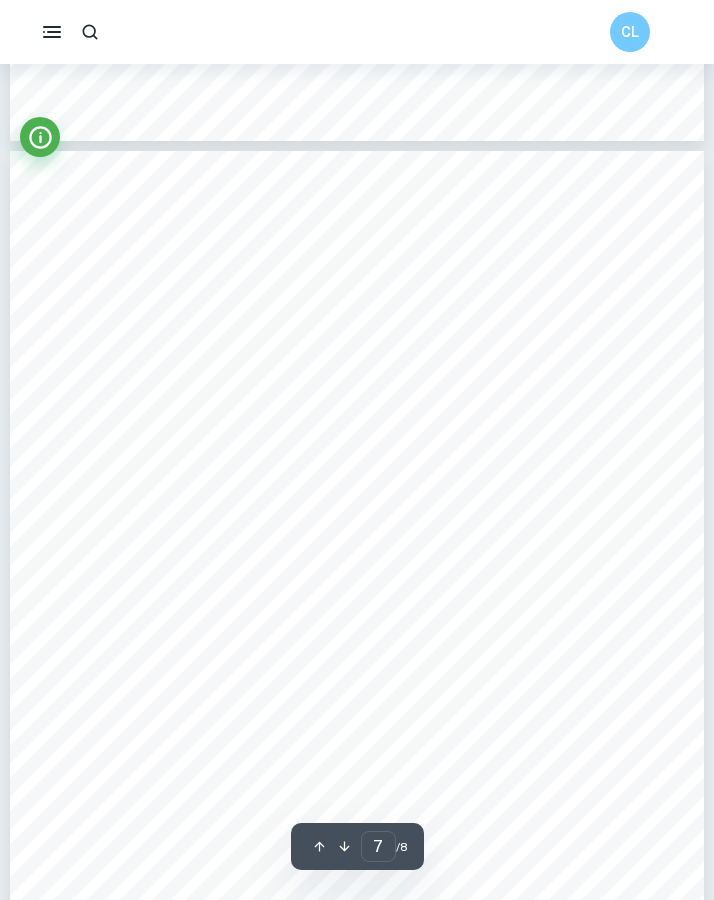 scroll, scrollTop: 5612, scrollLeft: 0, axis: vertical 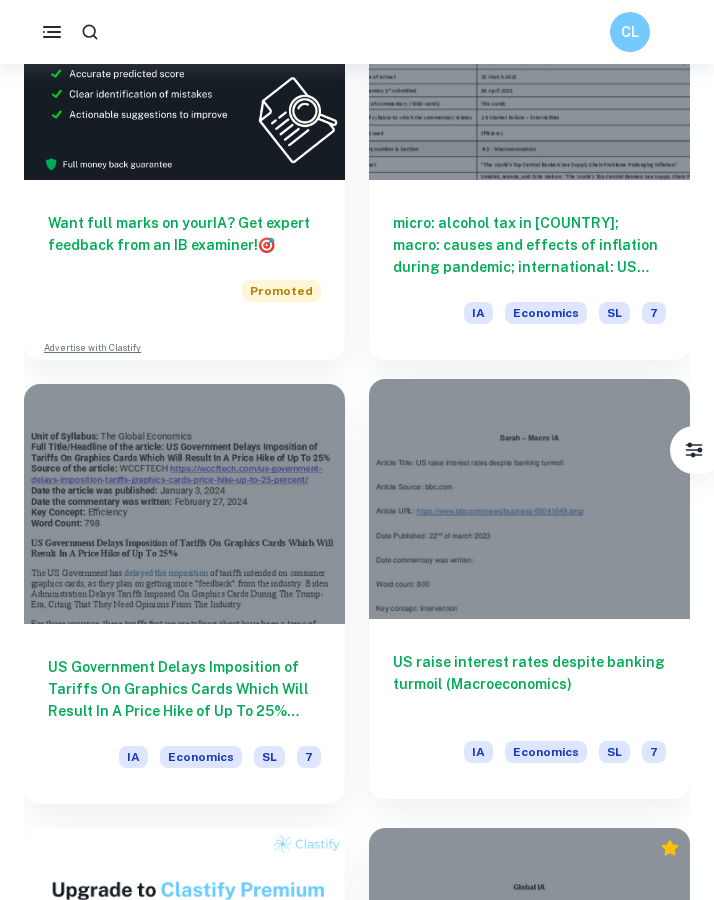 click on "US raise interest rates despite banking turmoil (Macroeconomics) IA Economics SL 7" at bounding box center (529, 709) 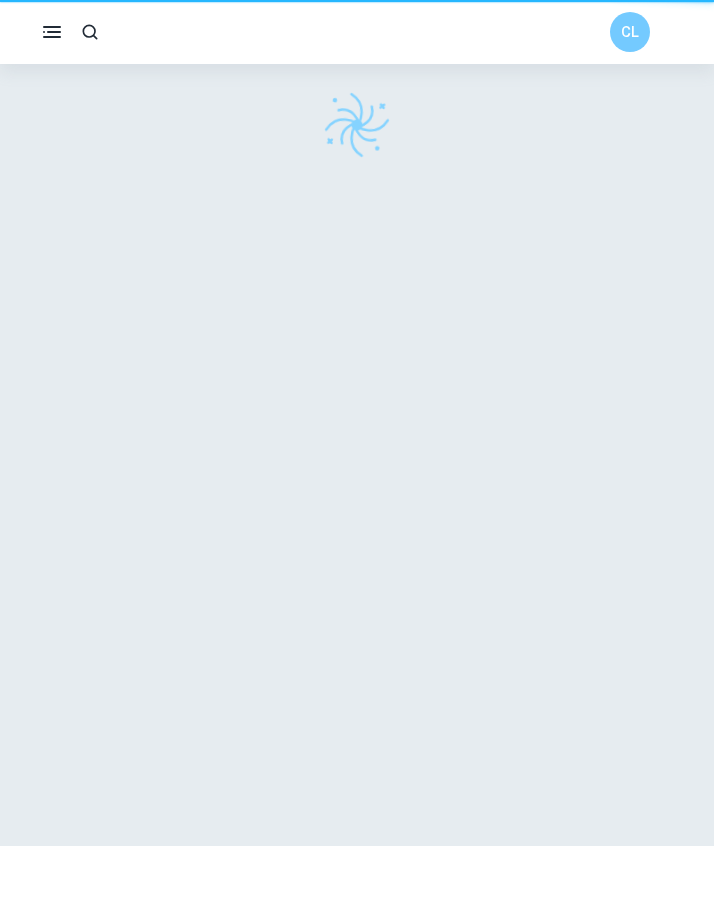 scroll, scrollTop: 0, scrollLeft: 0, axis: both 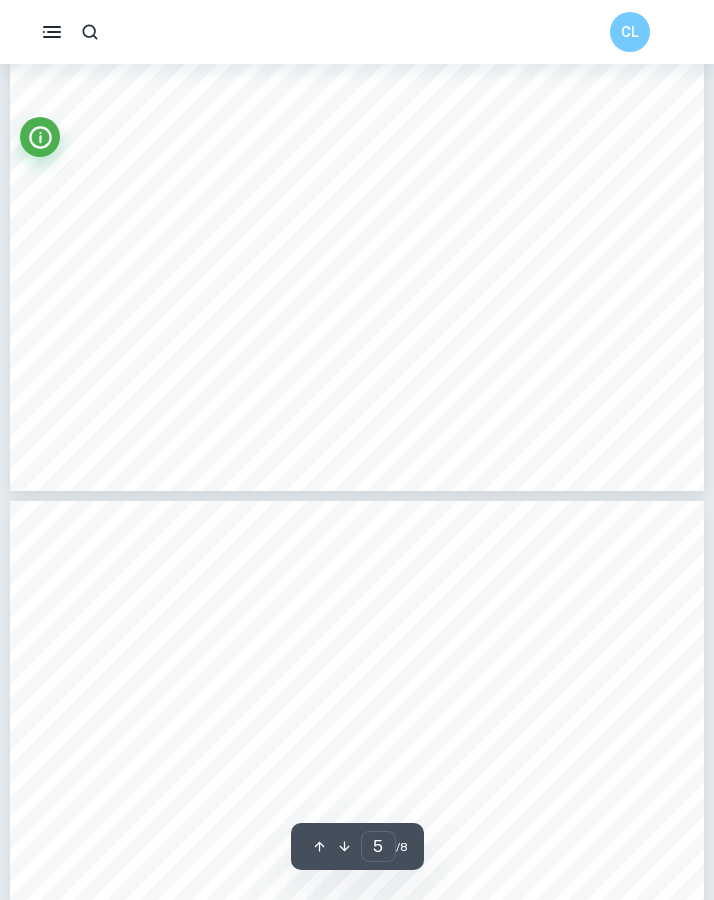 type on "4" 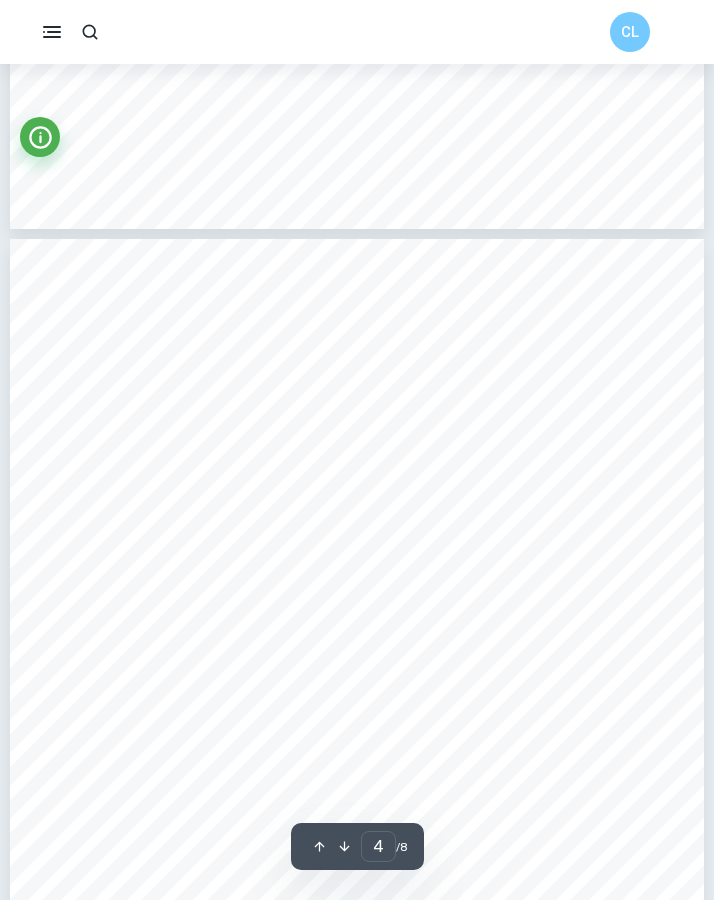 scroll, scrollTop: 2799, scrollLeft: 0, axis: vertical 